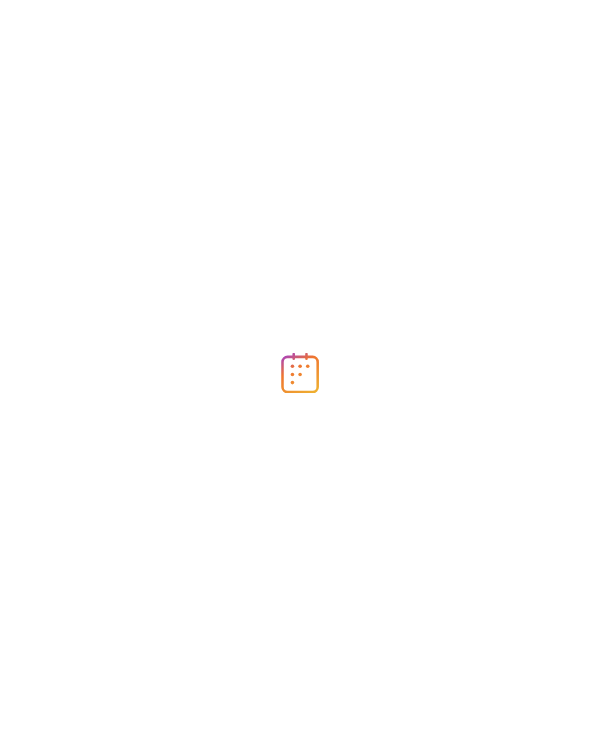 scroll, scrollTop: 0, scrollLeft: 0, axis: both 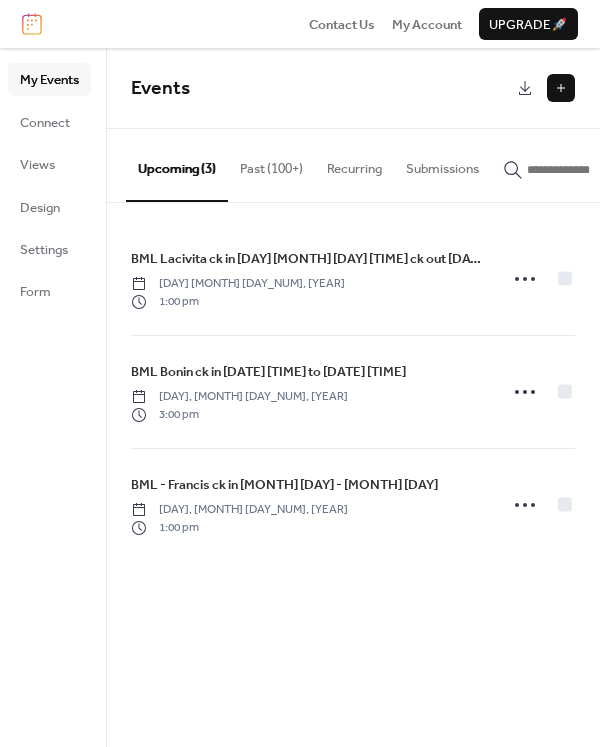 click at bounding box center [561, 88] 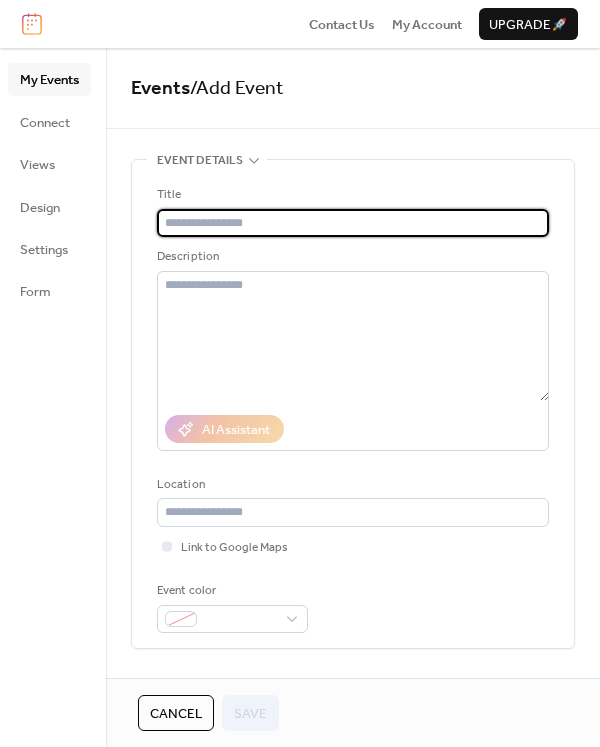 click at bounding box center (353, 223) 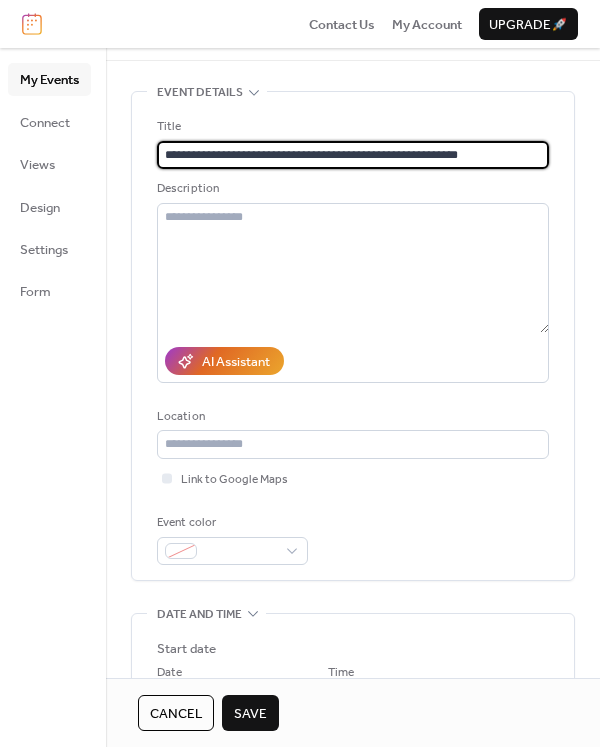 scroll, scrollTop: 100, scrollLeft: 0, axis: vertical 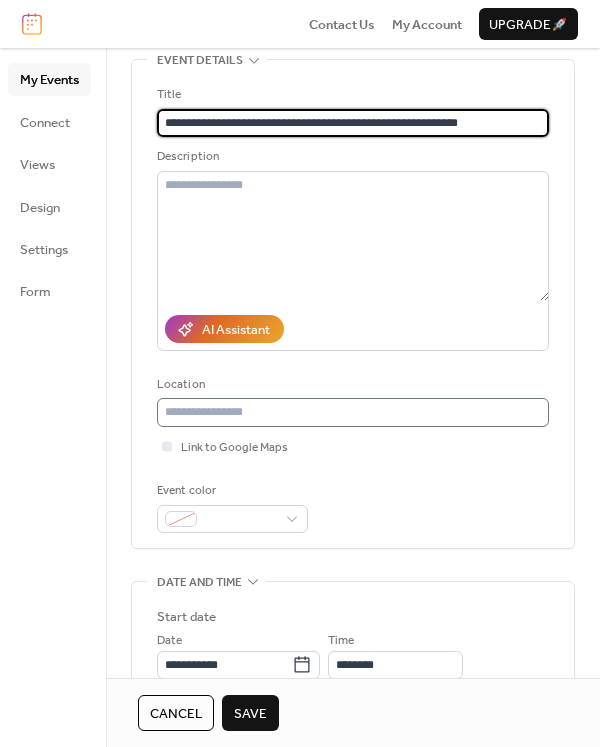 type on "**********" 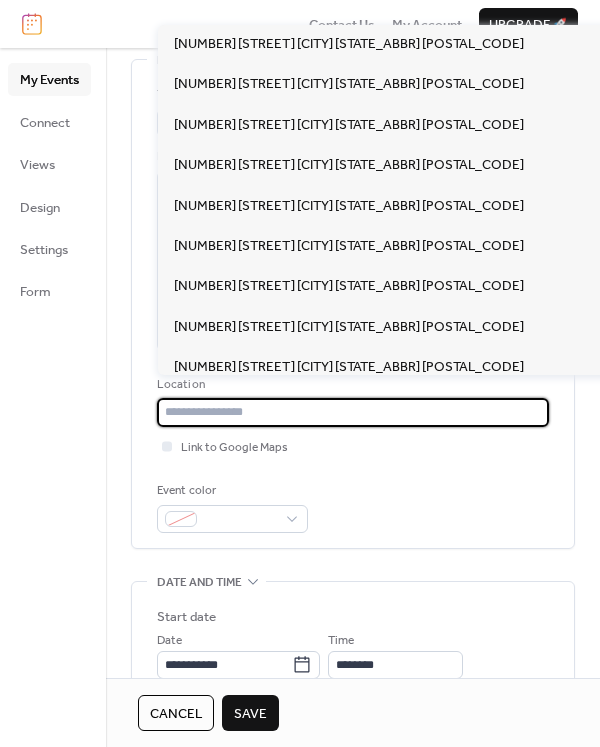 click at bounding box center (353, 412) 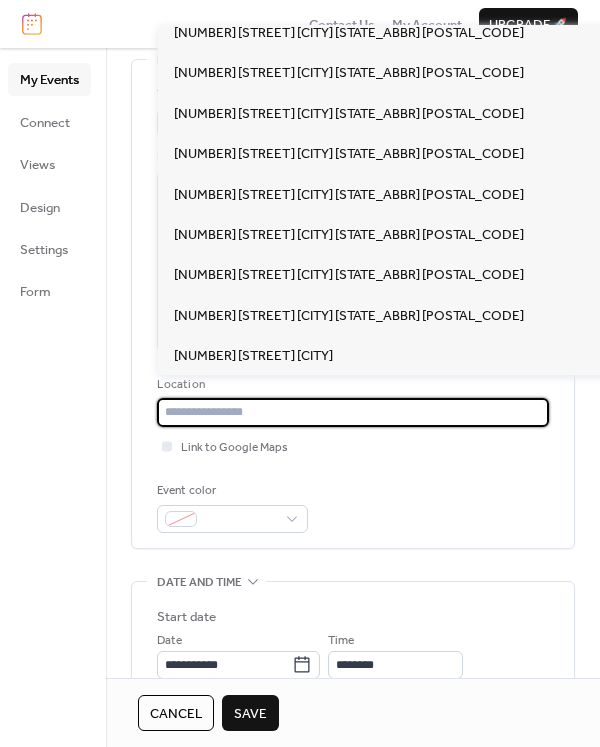 scroll, scrollTop: 1000, scrollLeft: 0, axis: vertical 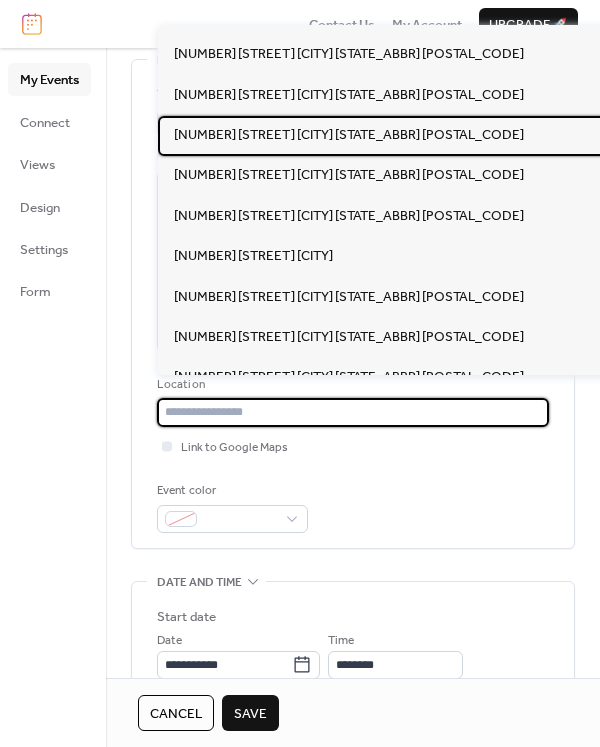 click on "[NUMBER] [STREET] [CITY] [STATE_ABBR] [POSTAL_CODE]" at bounding box center (349, 135) 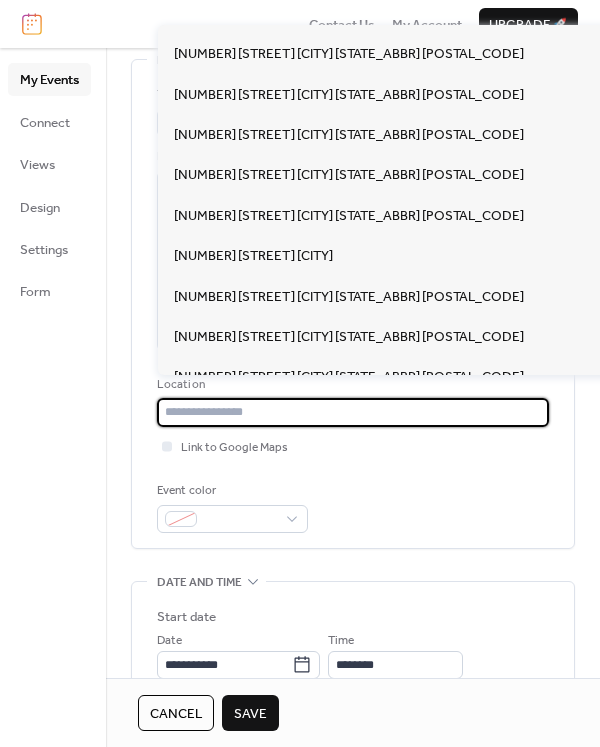 type on "**********" 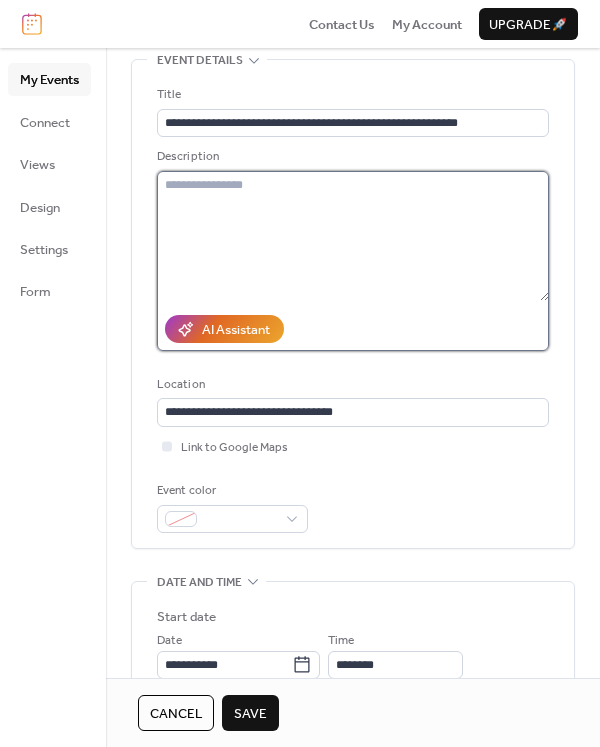 click at bounding box center [353, 236] 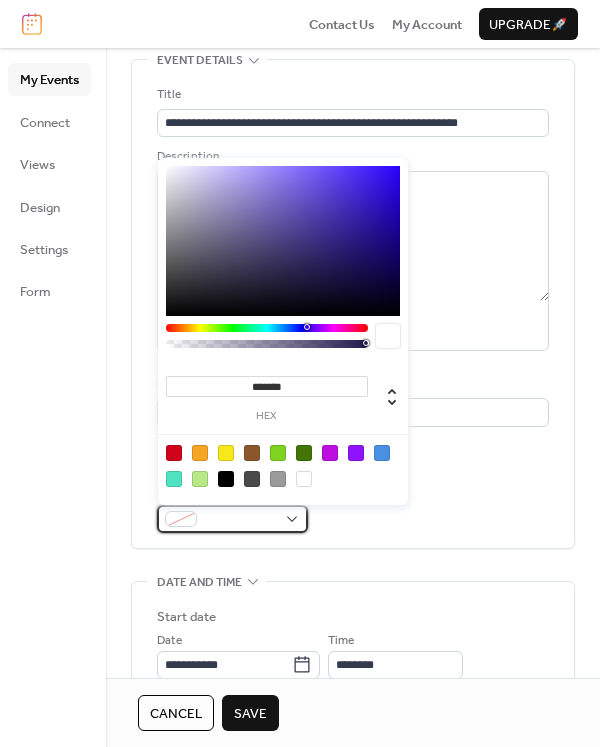 click at bounding box center (240, 520) 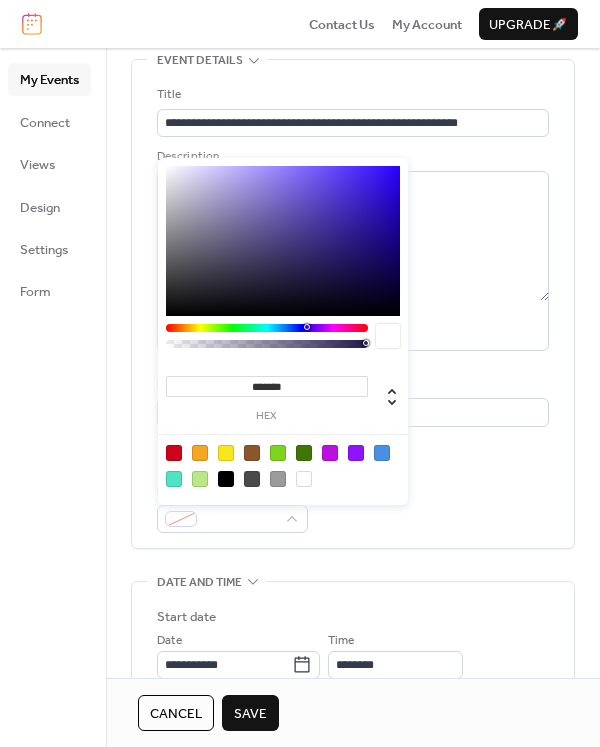 click at bounding box center (200, 479) 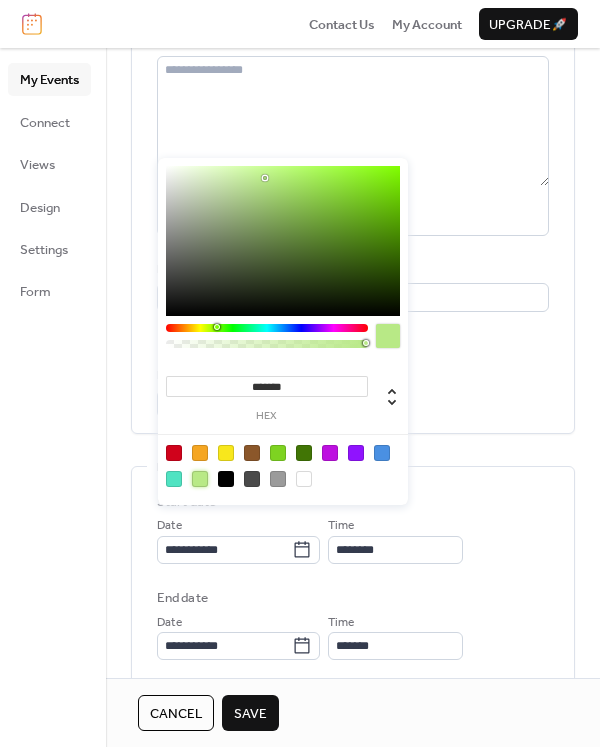 scroll, scrollTop: 200, scrollLeft: 0, axis: vertical 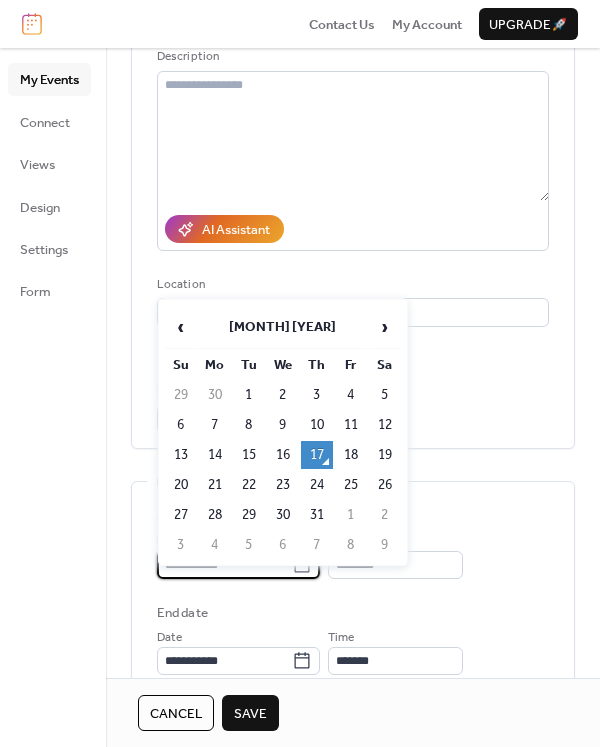 click on "**********" at bounding box center (300, 373) 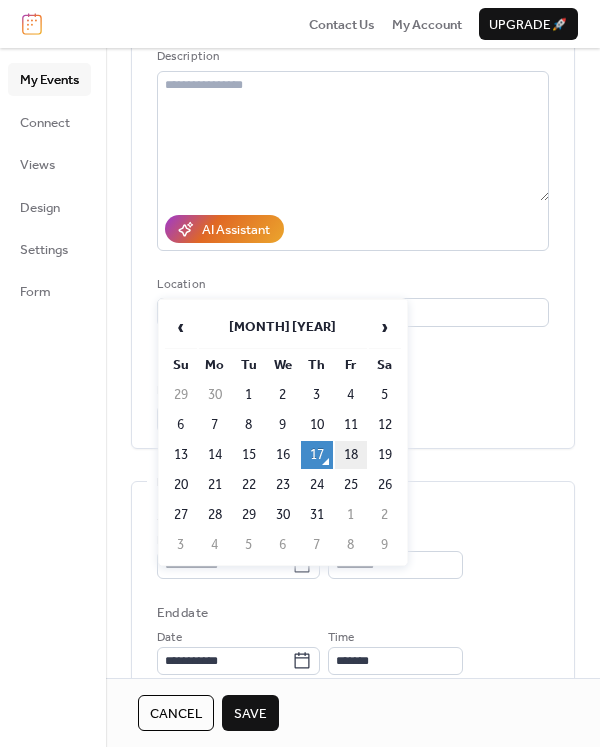 click on "18" at bounding box center [351, 455] 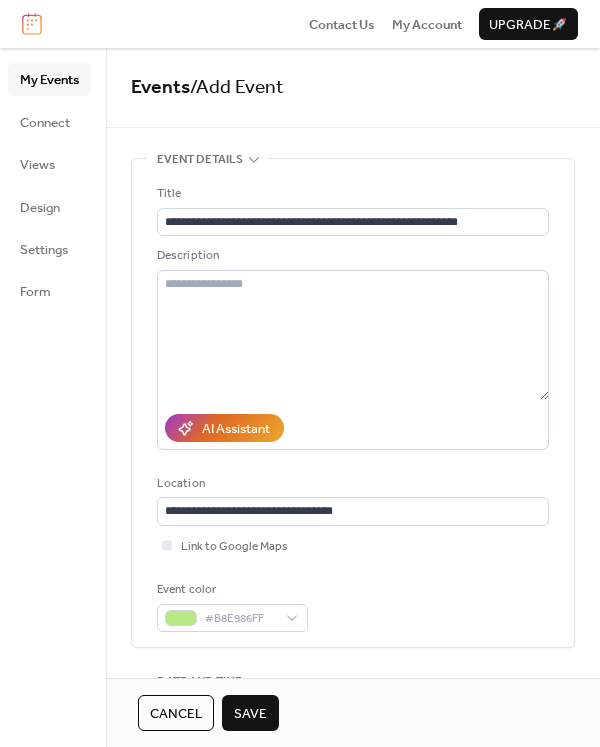 scroll, scrollTop: 0, scrollLeft: 0, axis: both 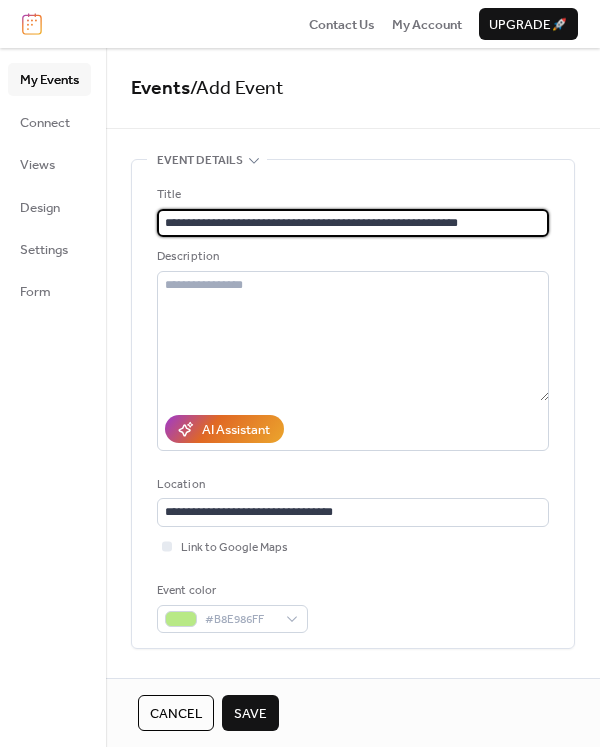 click on "**********" at bounding box center (353, 223) 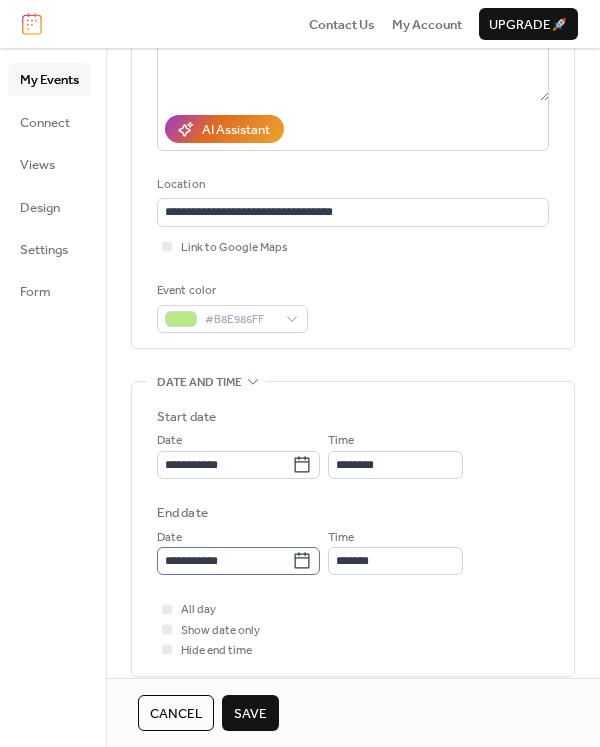 type on "**********" 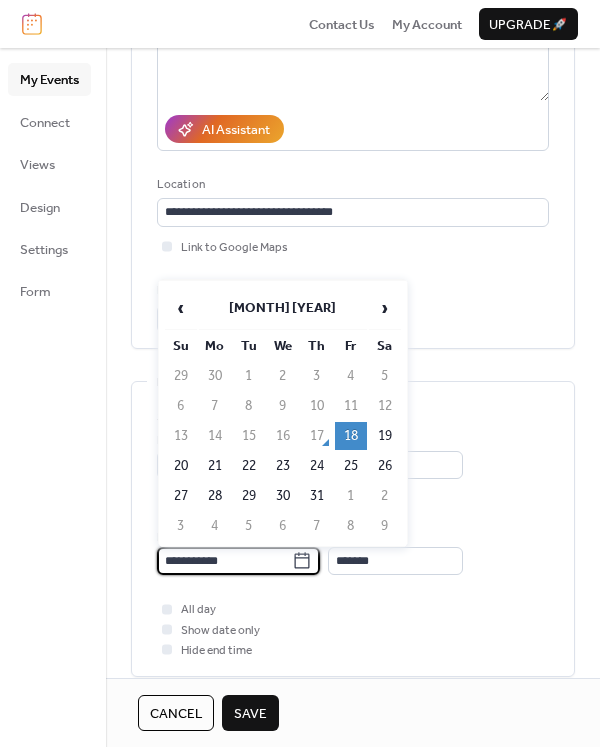 click on "**********" at bounding box center (224, 561) 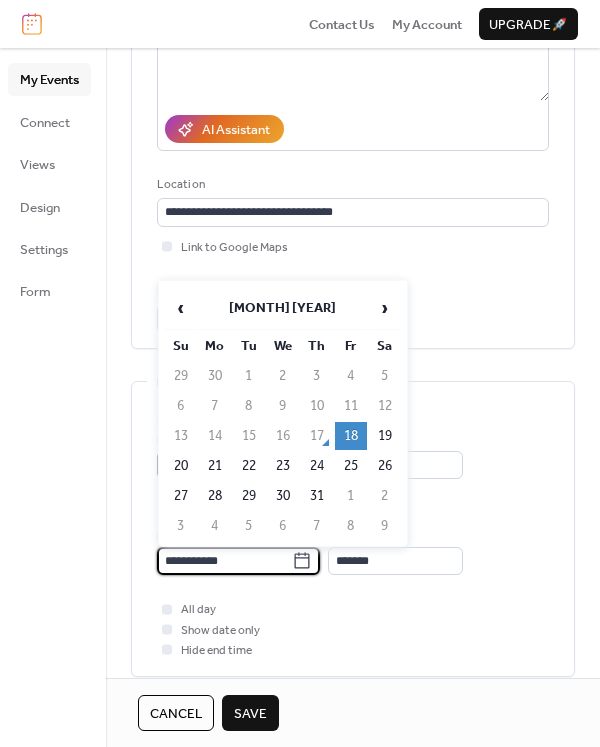 click on "20" at bounding box center (181, 466) 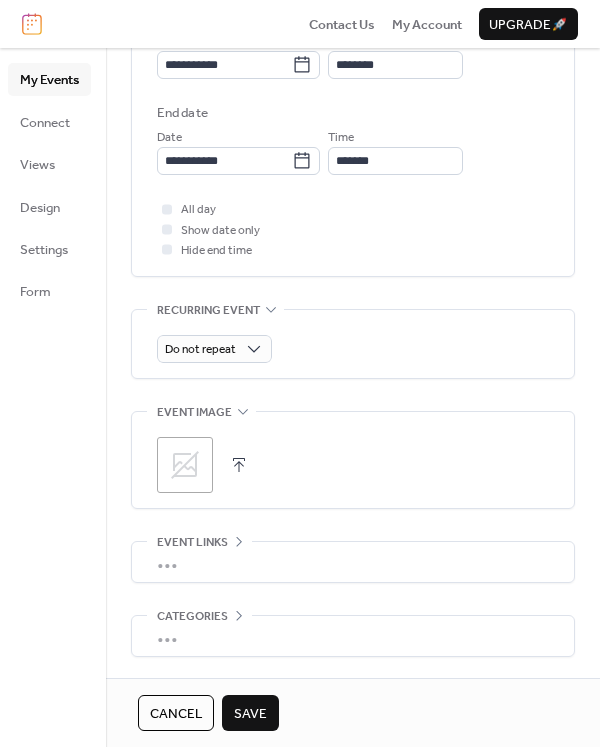 scroll, scrollTop: 773, scrollLeft: 0, axis: vertical 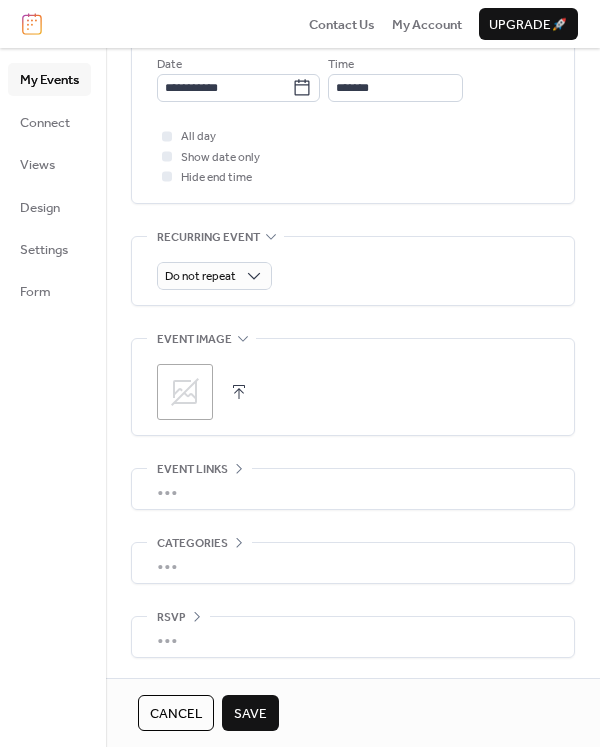 click 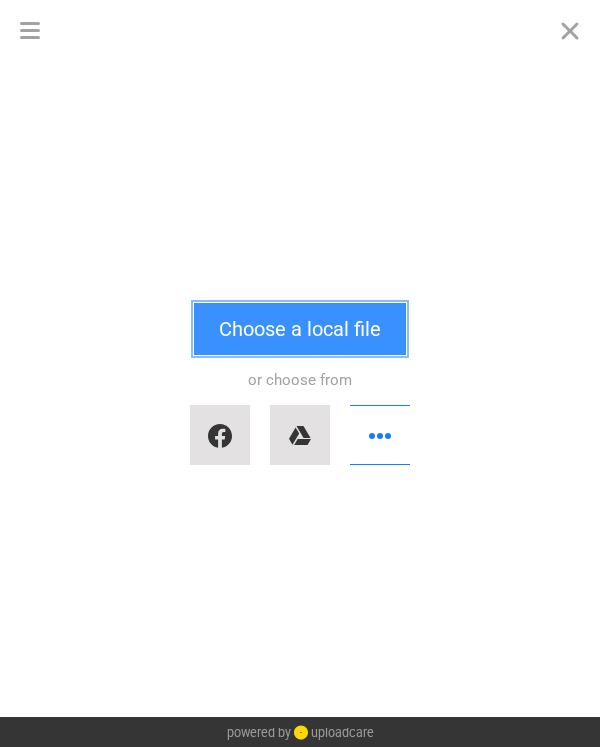 click on "Choose a local file" at bounding box center [300, 329] 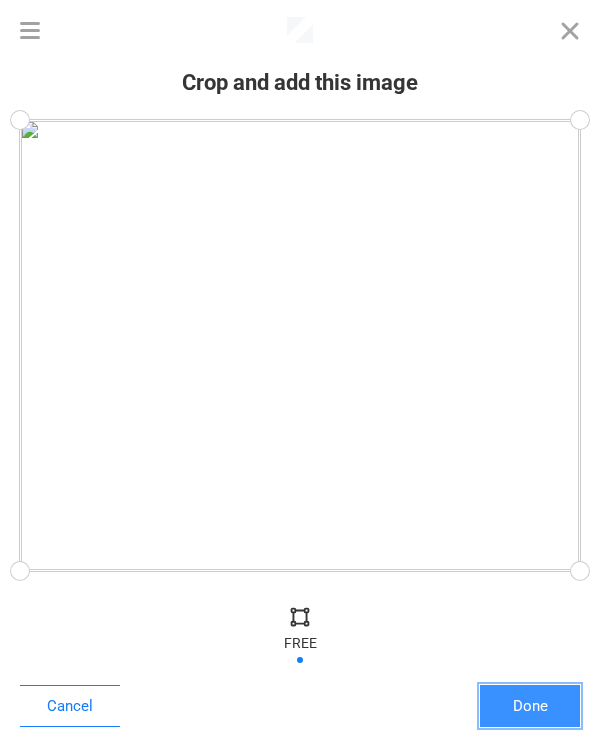 drag, startPoint x: 508, startPoint y: 706, endPoint x: 501, endPoint y: 695, distance: 13.038404 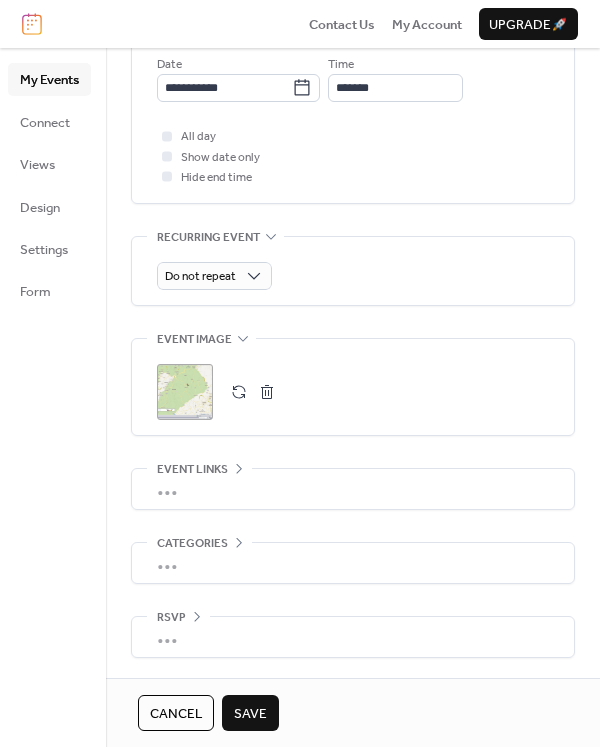 click on "•••" at bounding box center (353, 489) 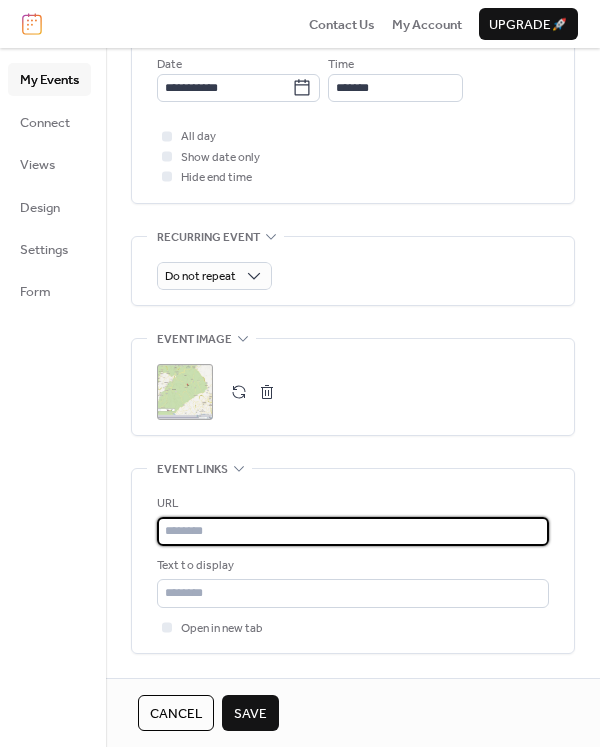 click at bounding box center (353, 531) 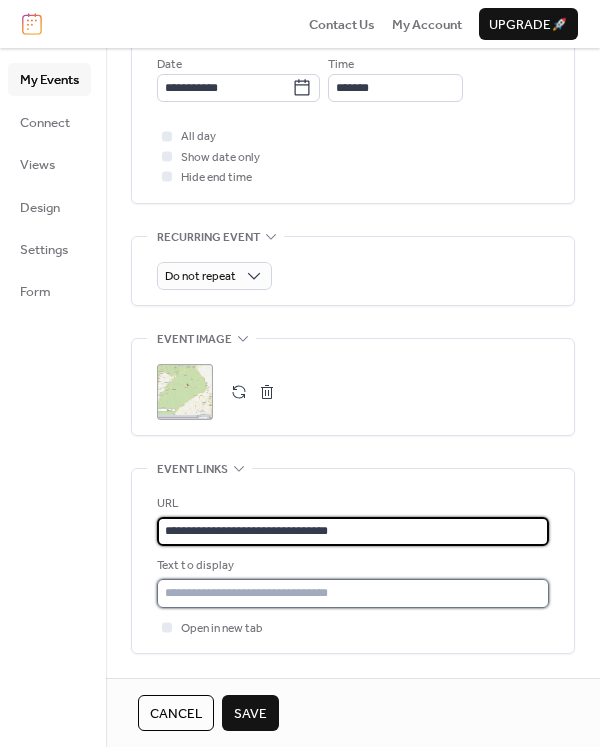 click at bounding box center (353, 593) 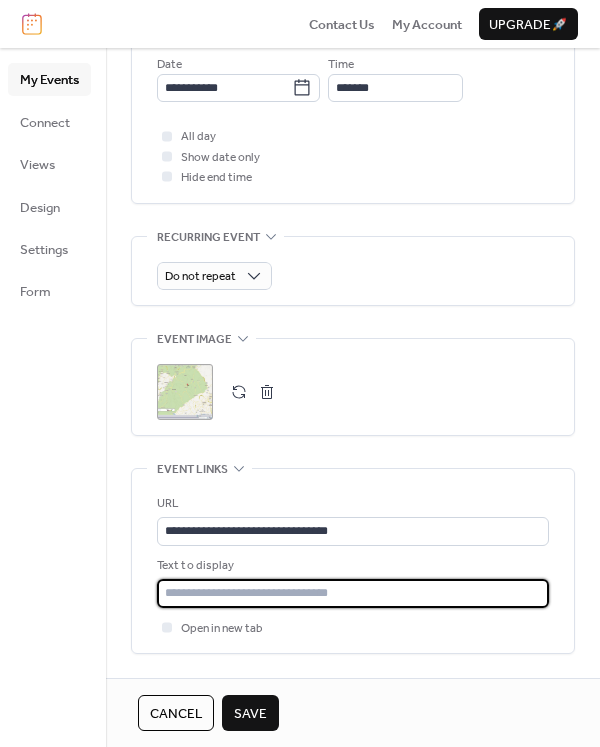 type on "**********" 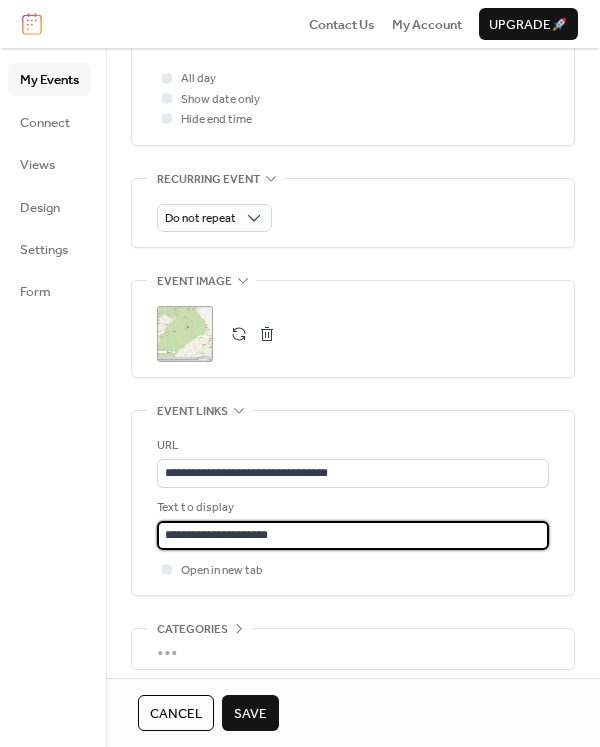 scroll, scrollTop: 917, scrollLeft: 0, axis: vertical 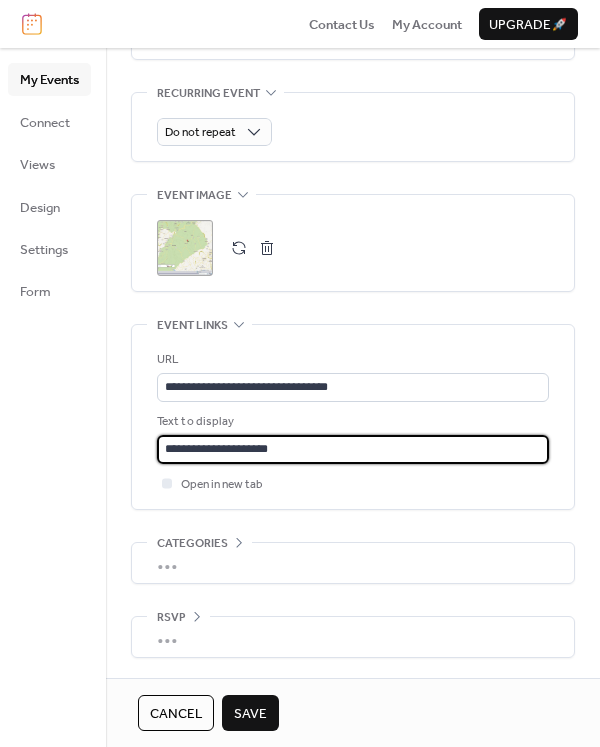 click on "Save" at bounding box center (250, 714) 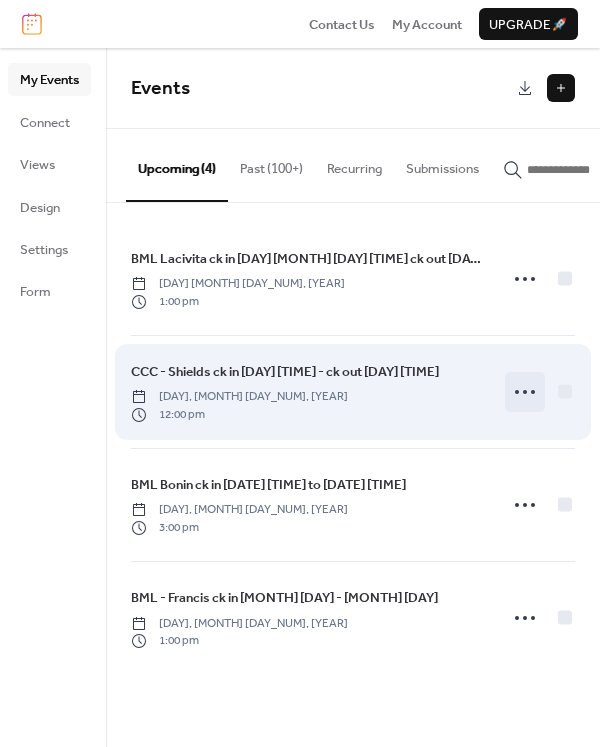 click 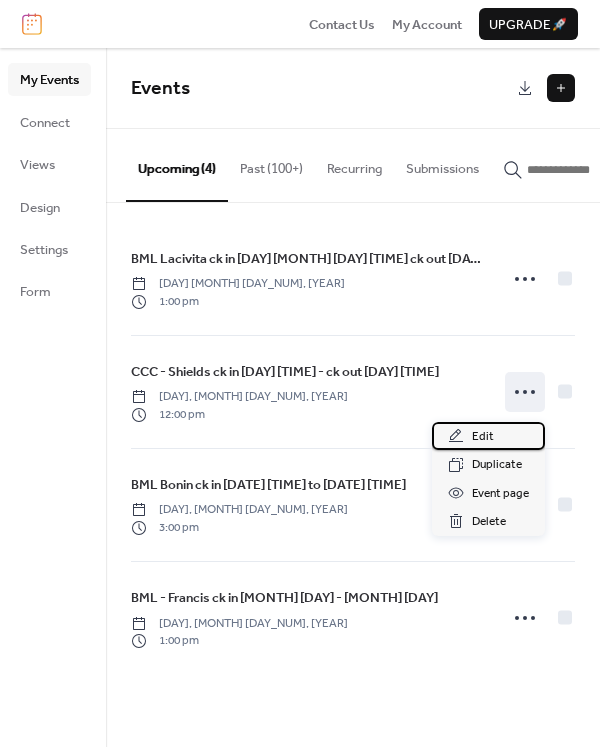 click on "Edit" at bounding box center (483, 437) 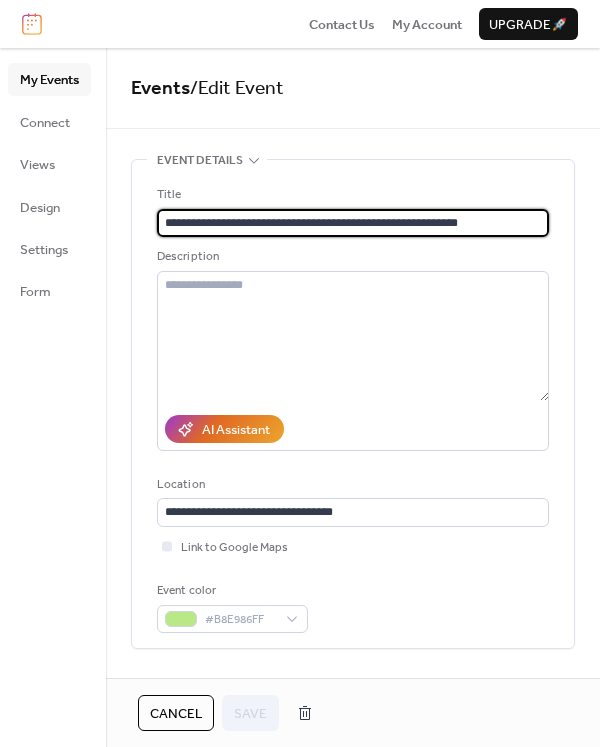 click on "**********" at bounding box center (353, 223) 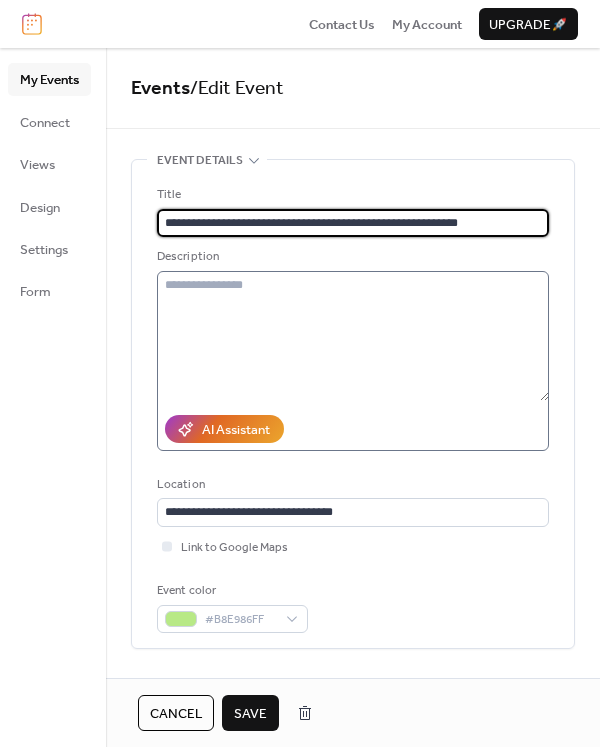 type on "**********" 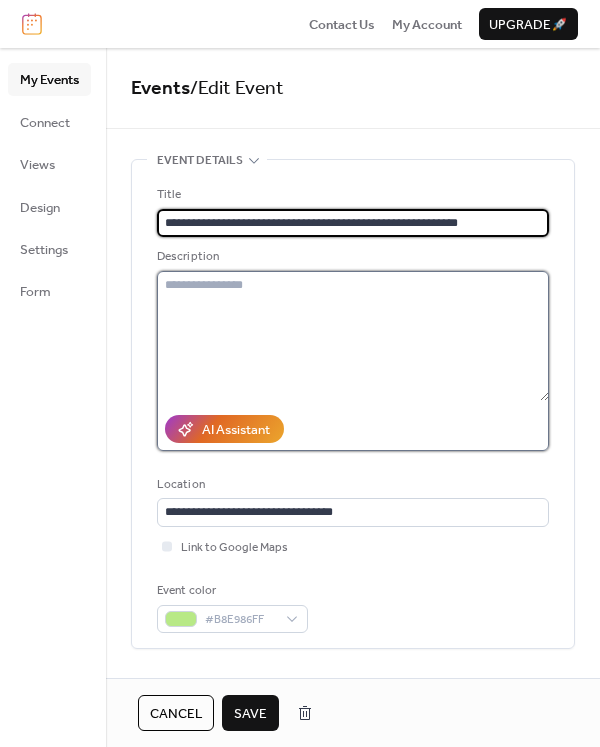 click at bounding box center [353, 336] 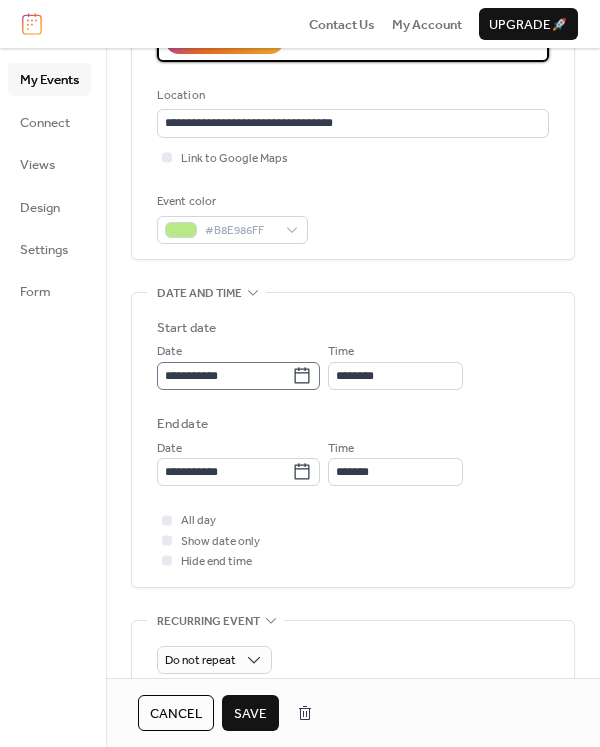 scroll, scrollTop: 400, scrollLeft: 0, axis: vertical 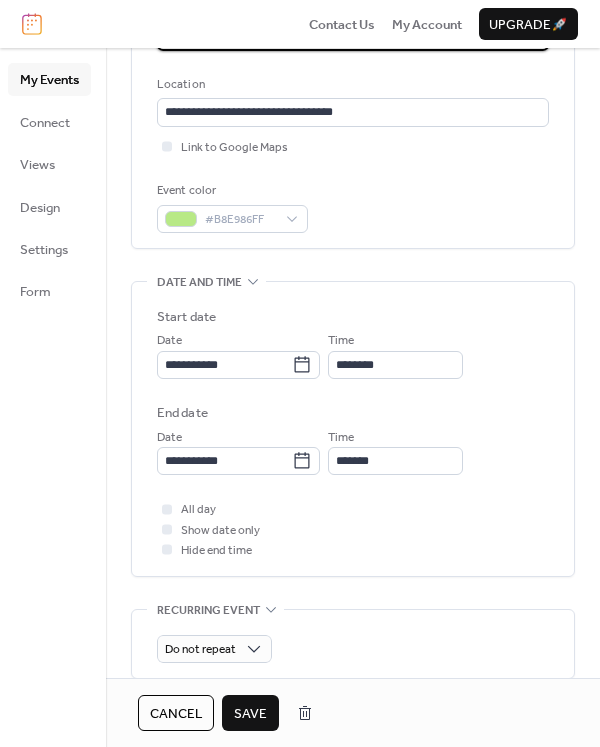 click on "Save" at bounding box center [250, 714] 